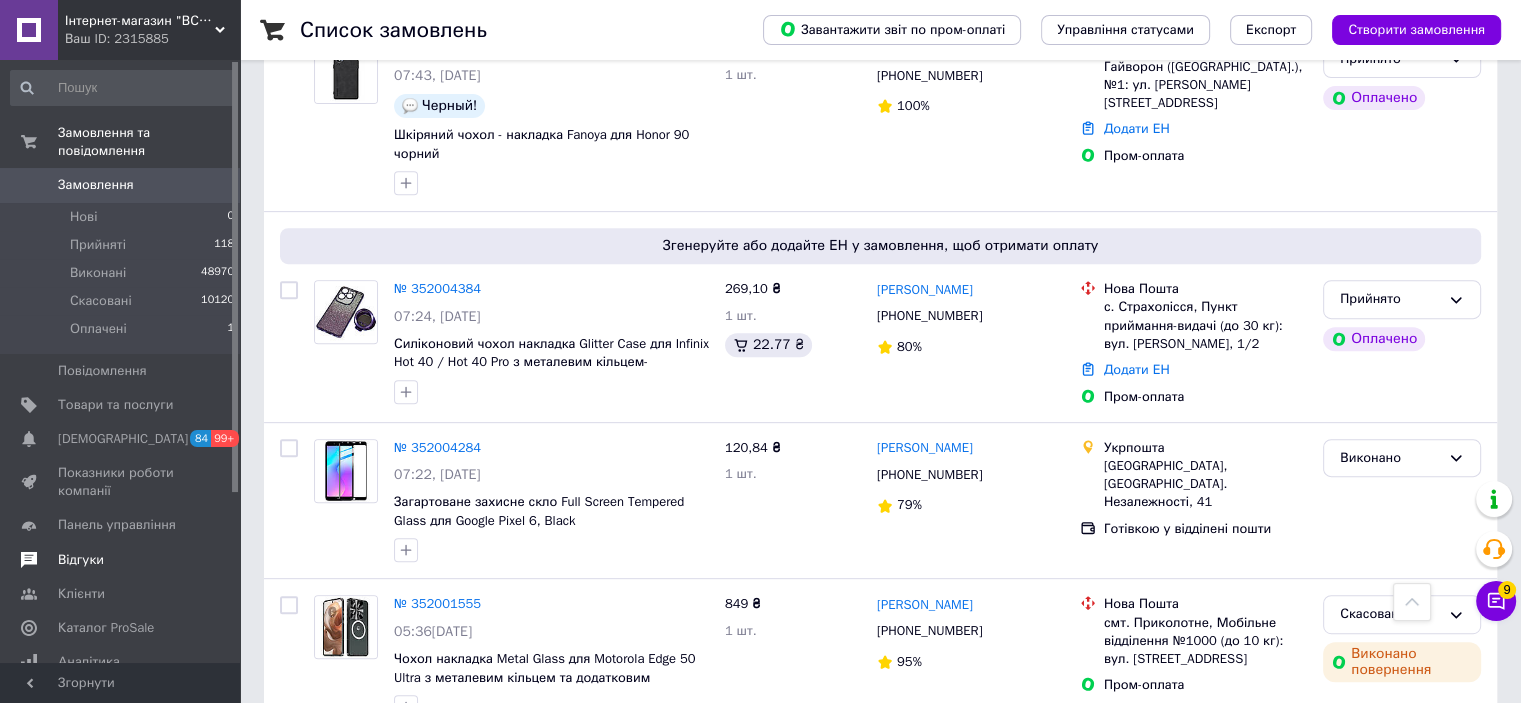 scroll, scrollTop: 1200, scrollLeft: 0, axis: vertical 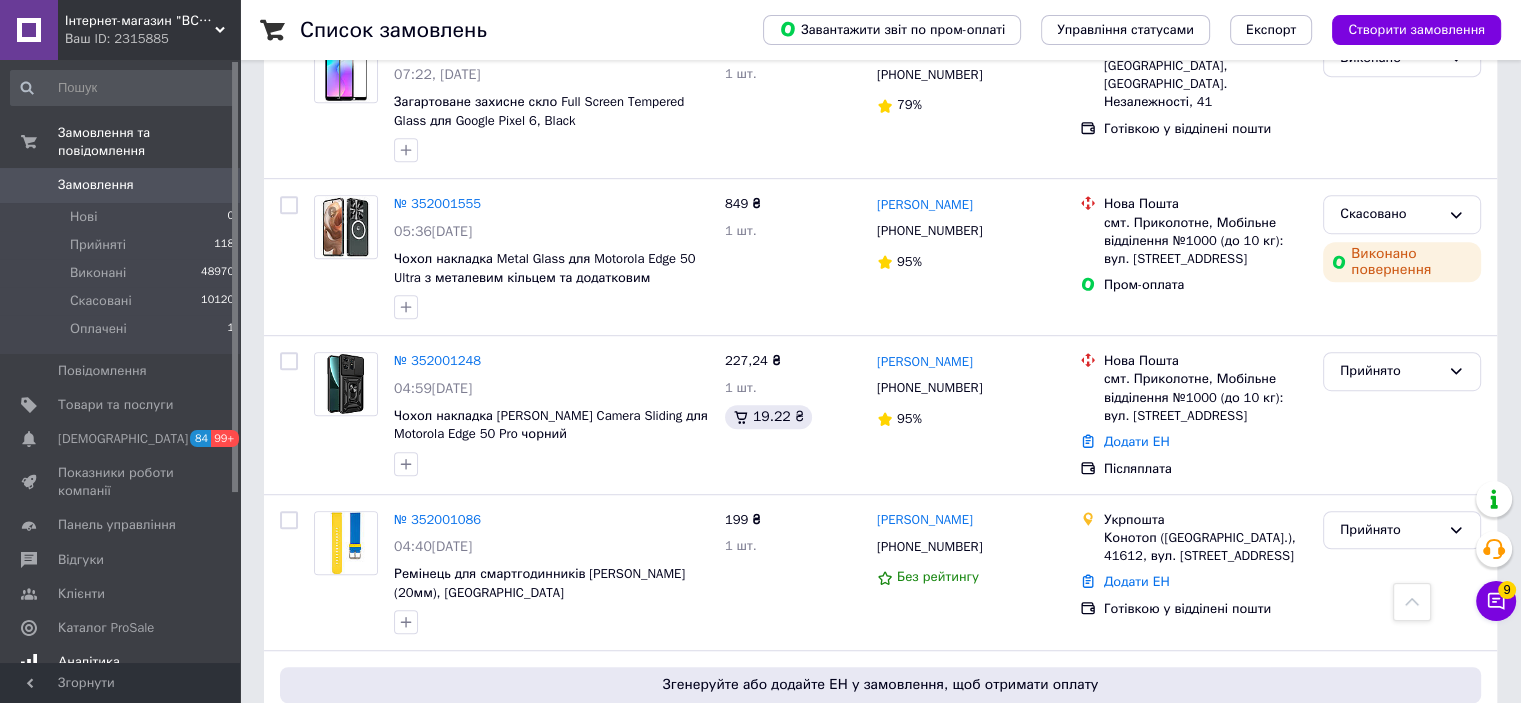 click on "Аналітика" at bounding box center [121, 662] 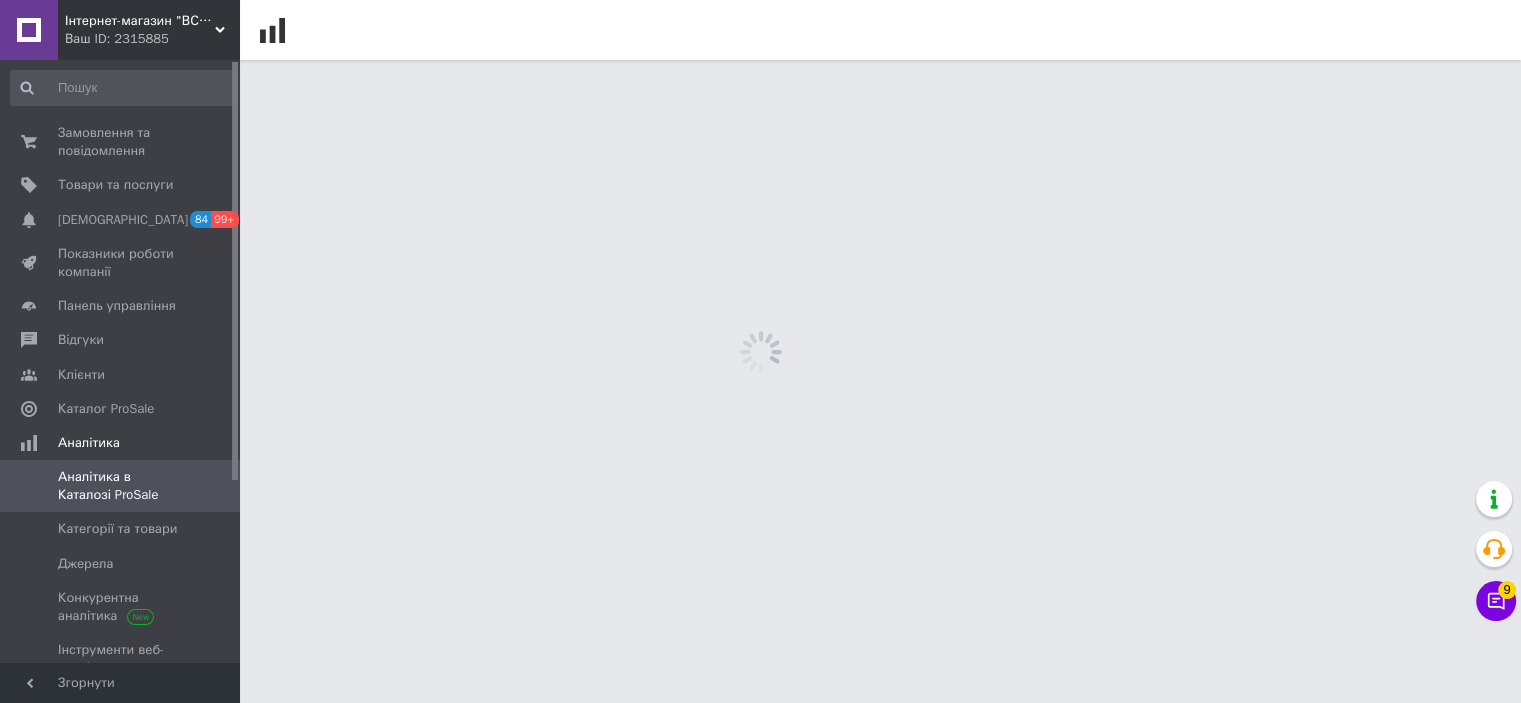 scroll, scrollTop: 0, scrollLeft: 0, axis: both 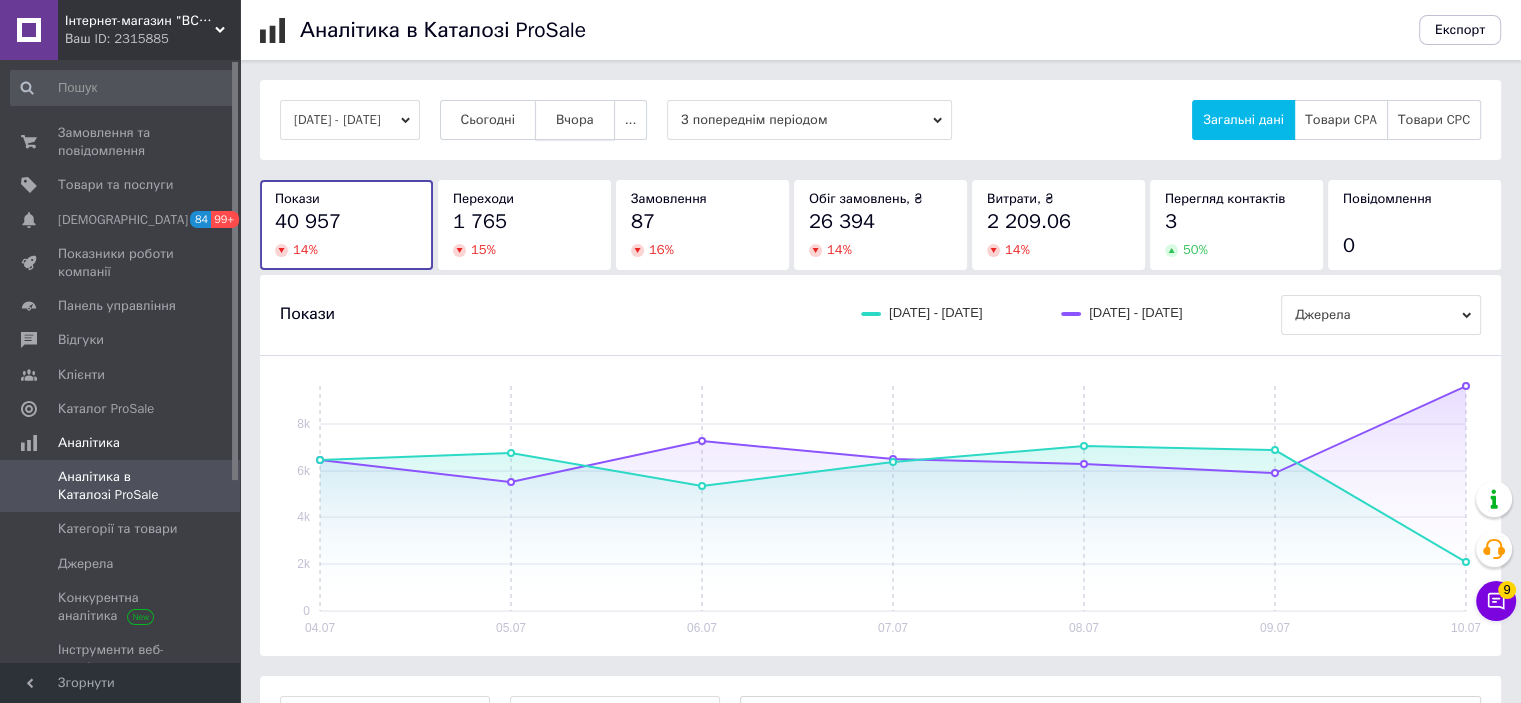 click on "Вчора" at bounding box center [575, 120] 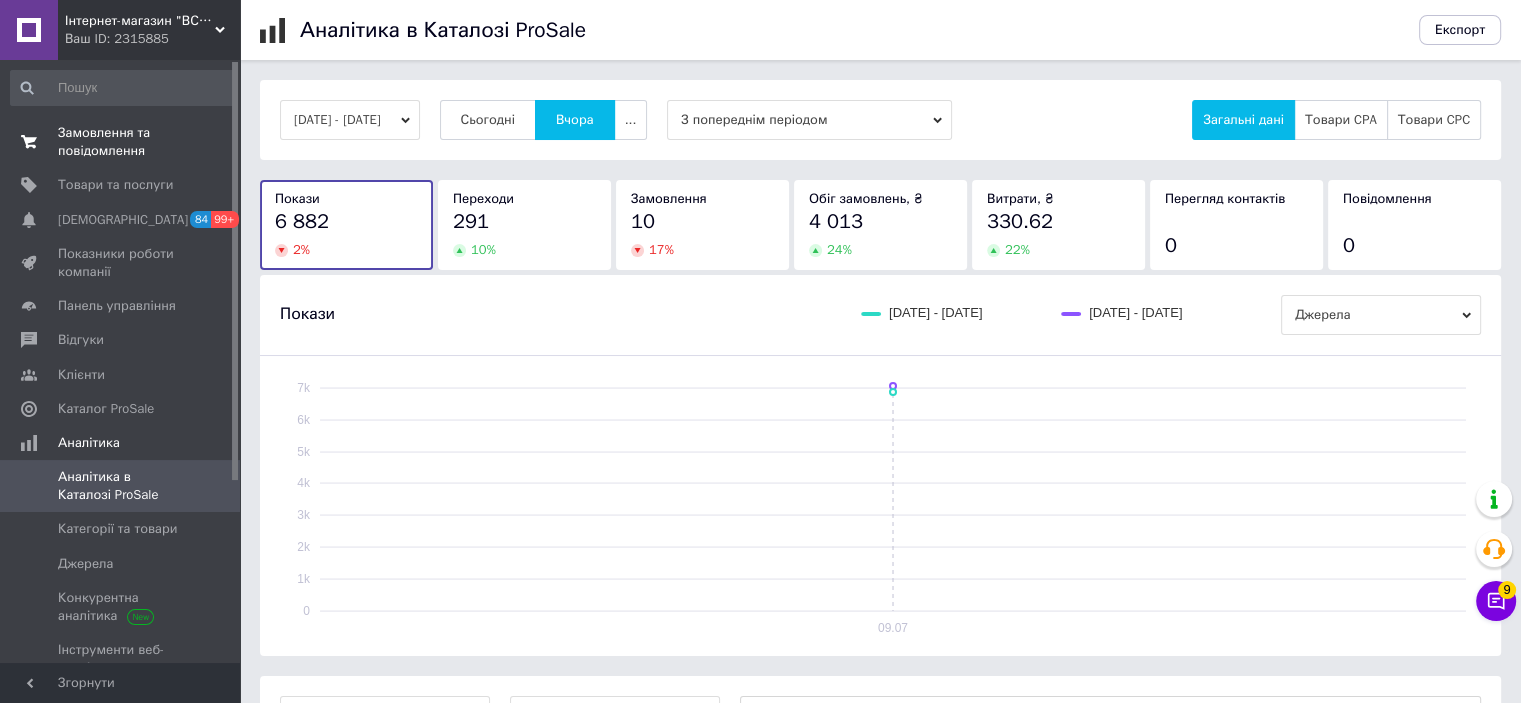 click on "Замовлення та повідомлення" at bounding box center (121, 142) 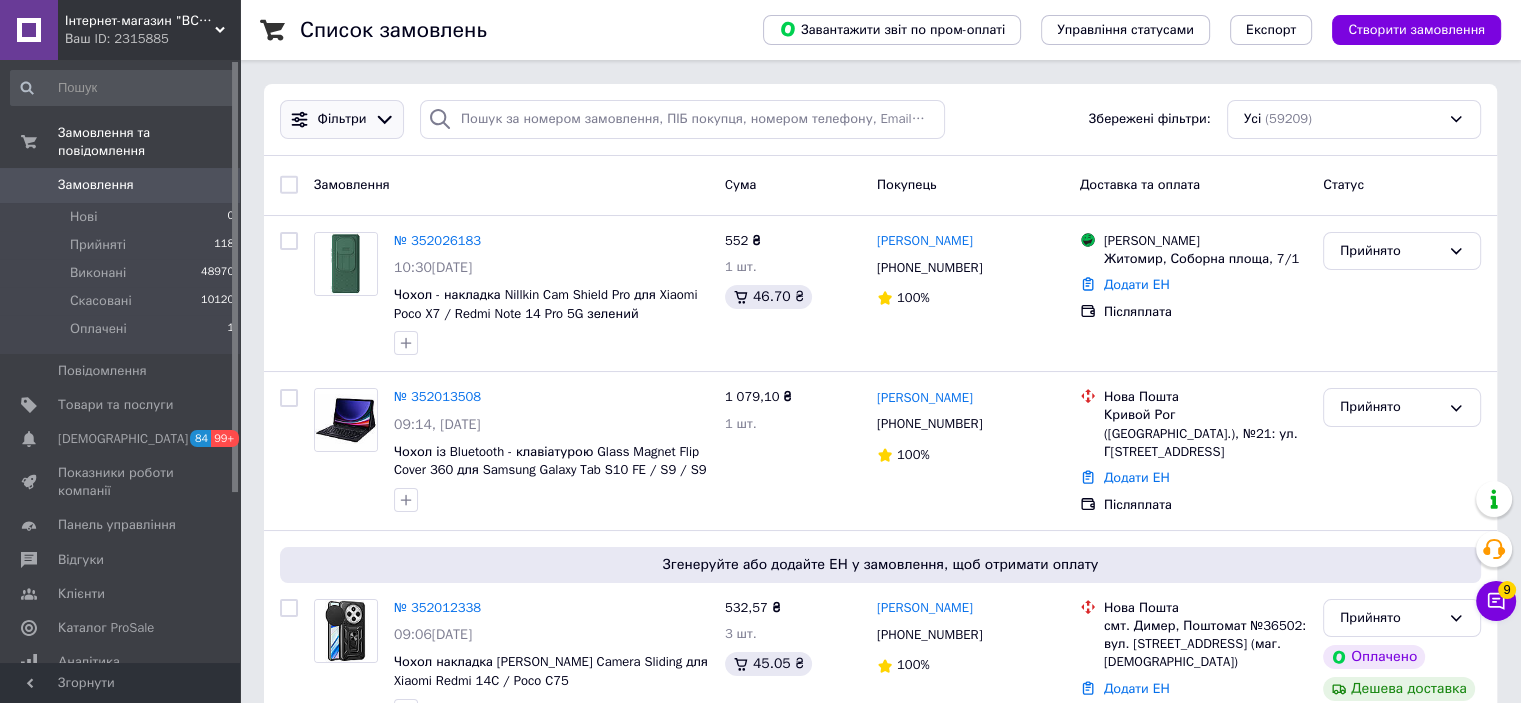 click on "Фільтри" at bounding box center (342, 119) 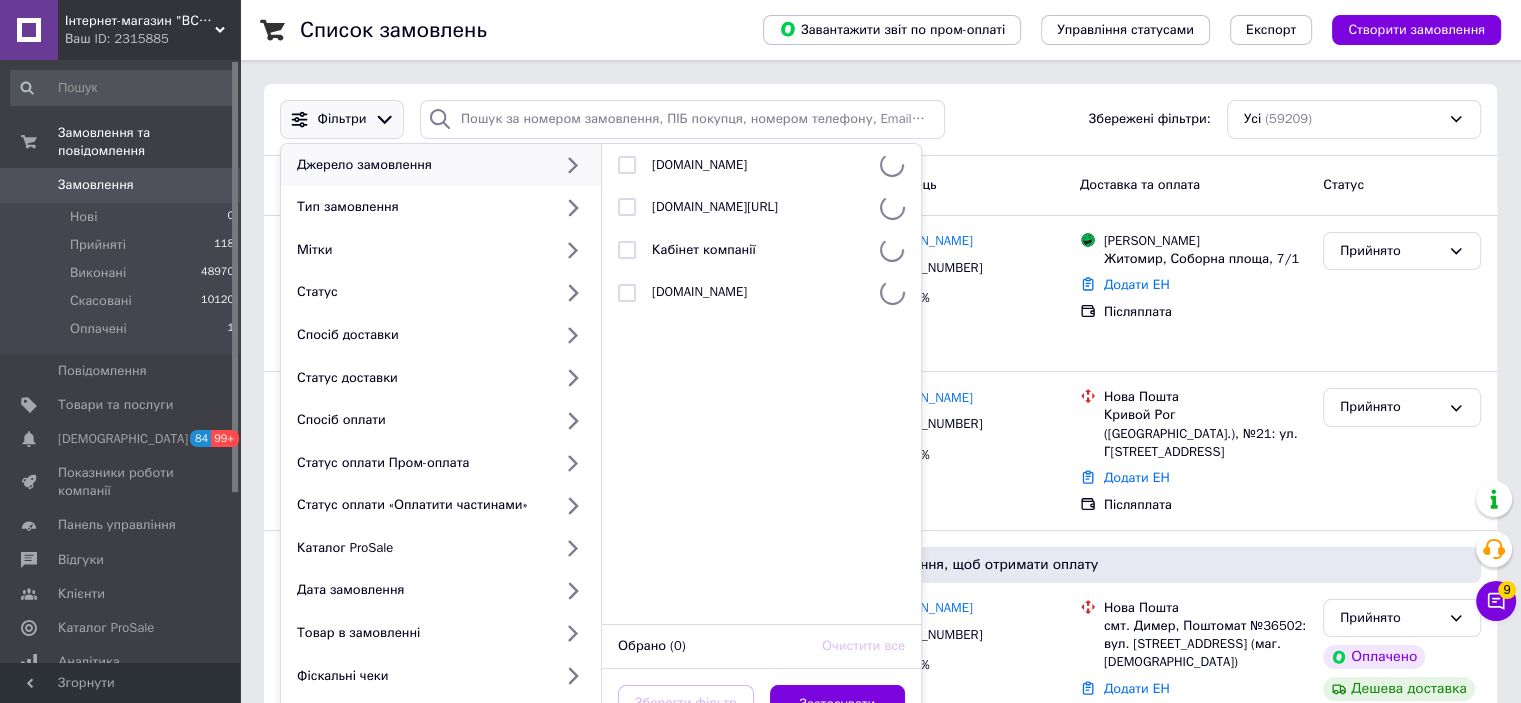 click on "Джерело замовлення" at bounding box center (420, 165) 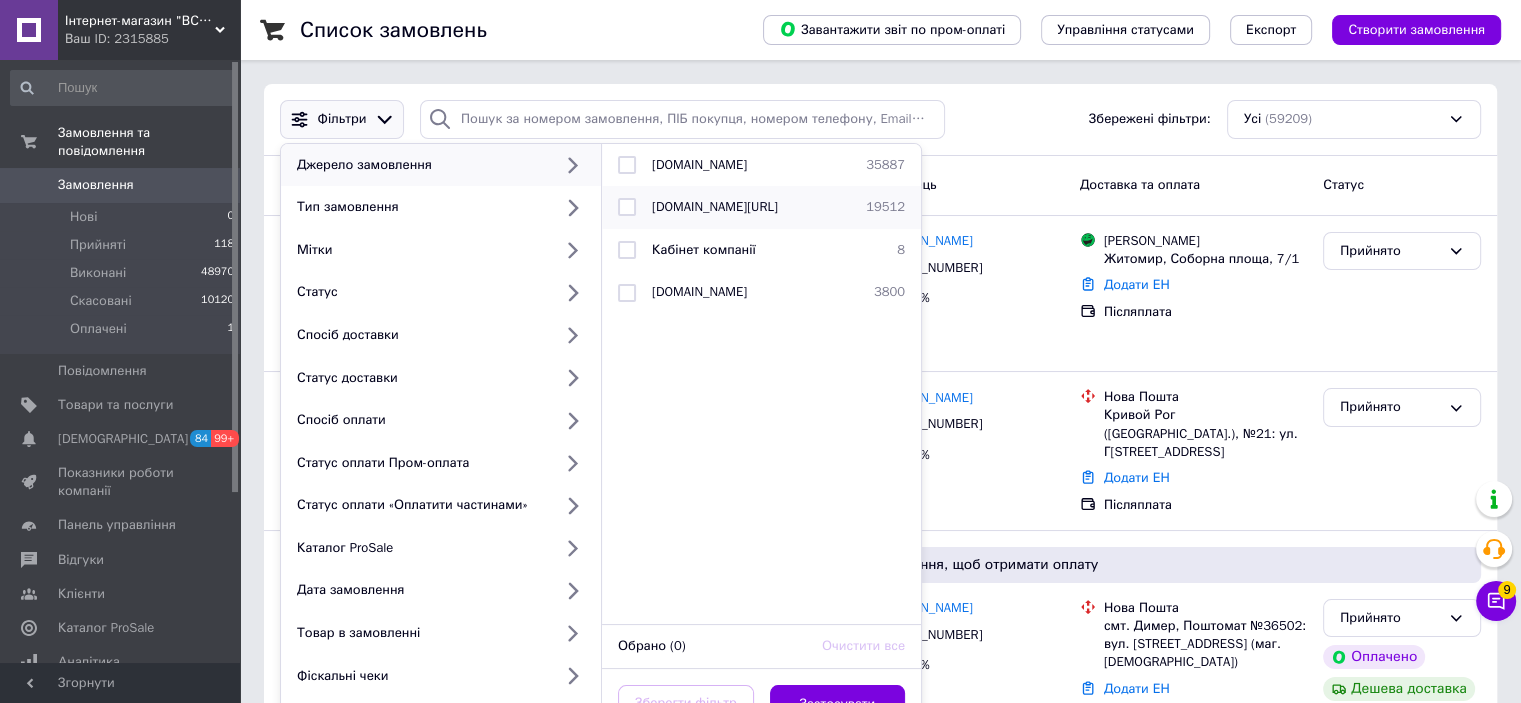 click at bounding box center [627, 207] 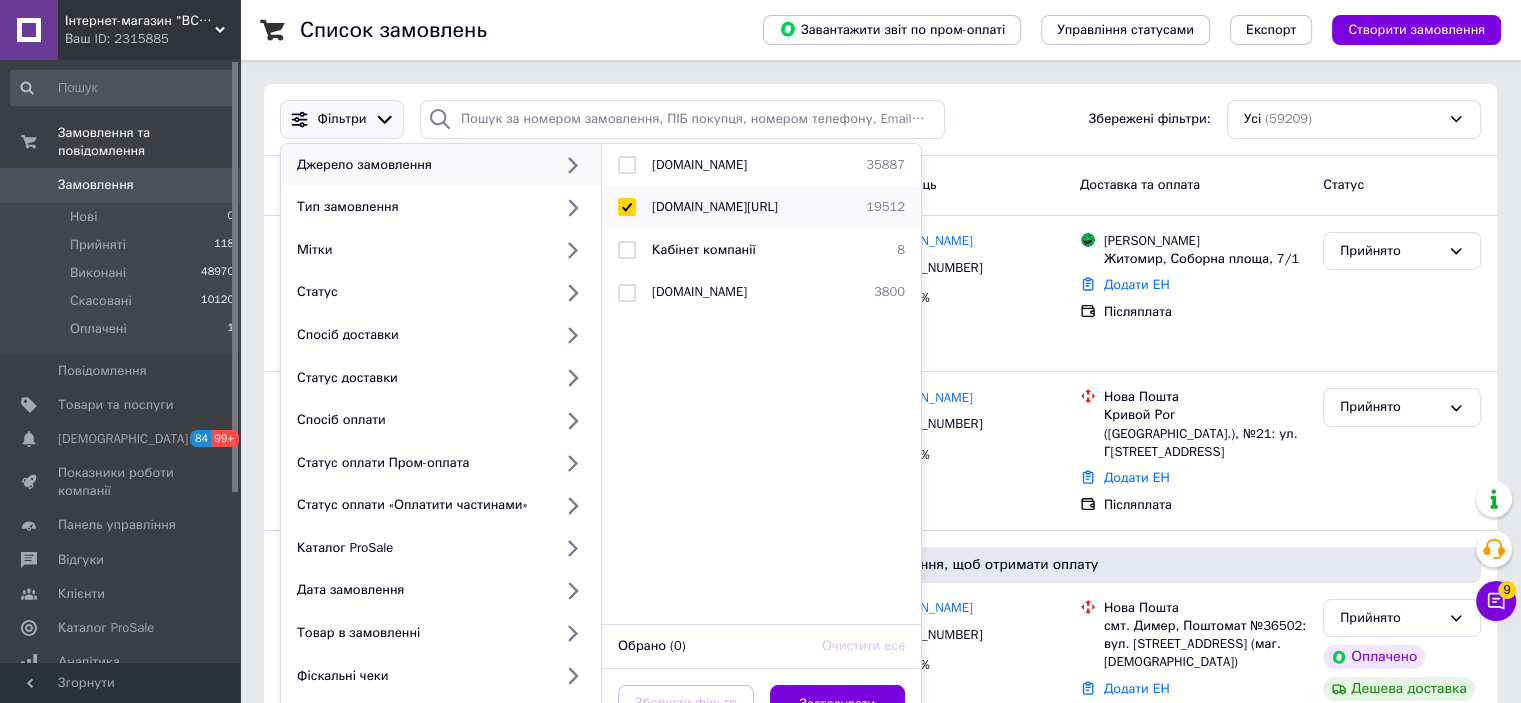 checkbox on "true" 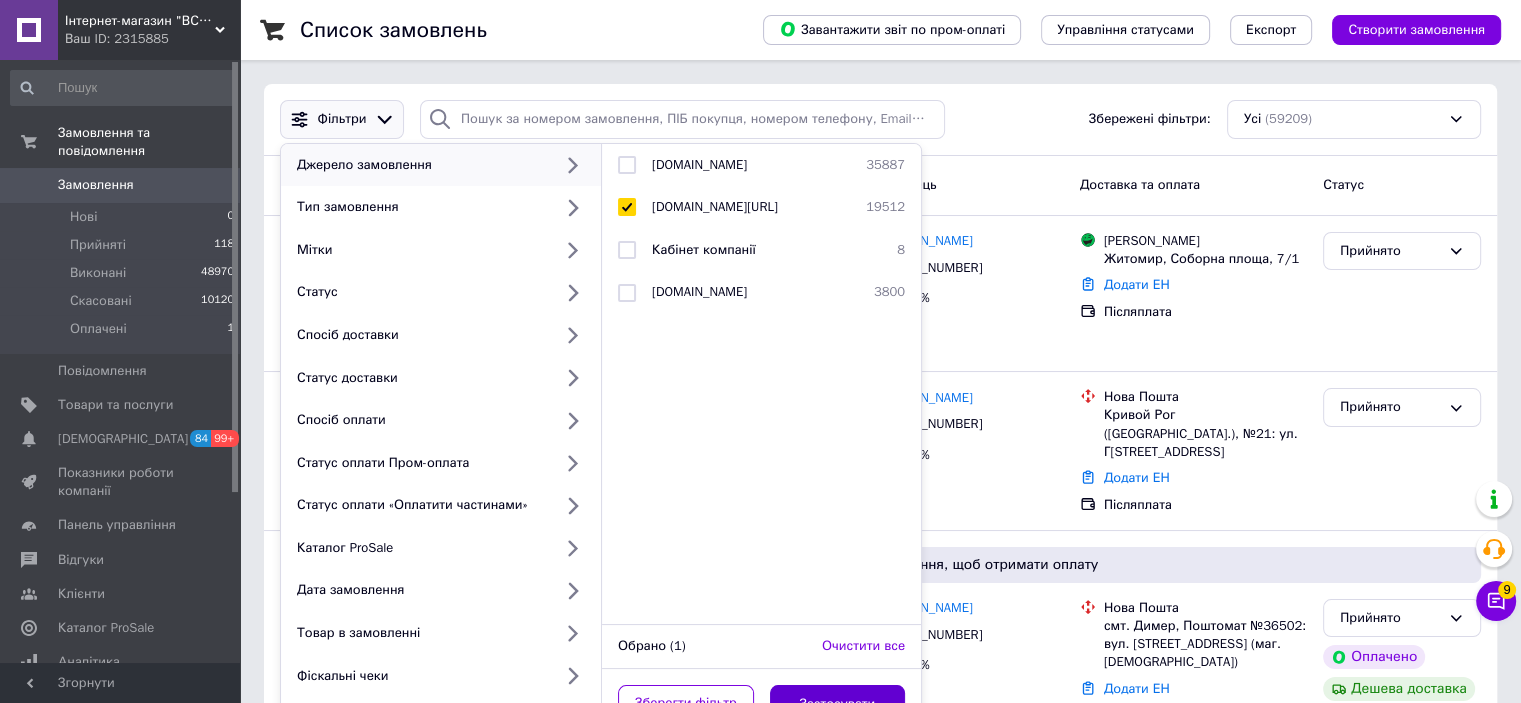 click on "Застосувати" at bounding box center (838, 704) 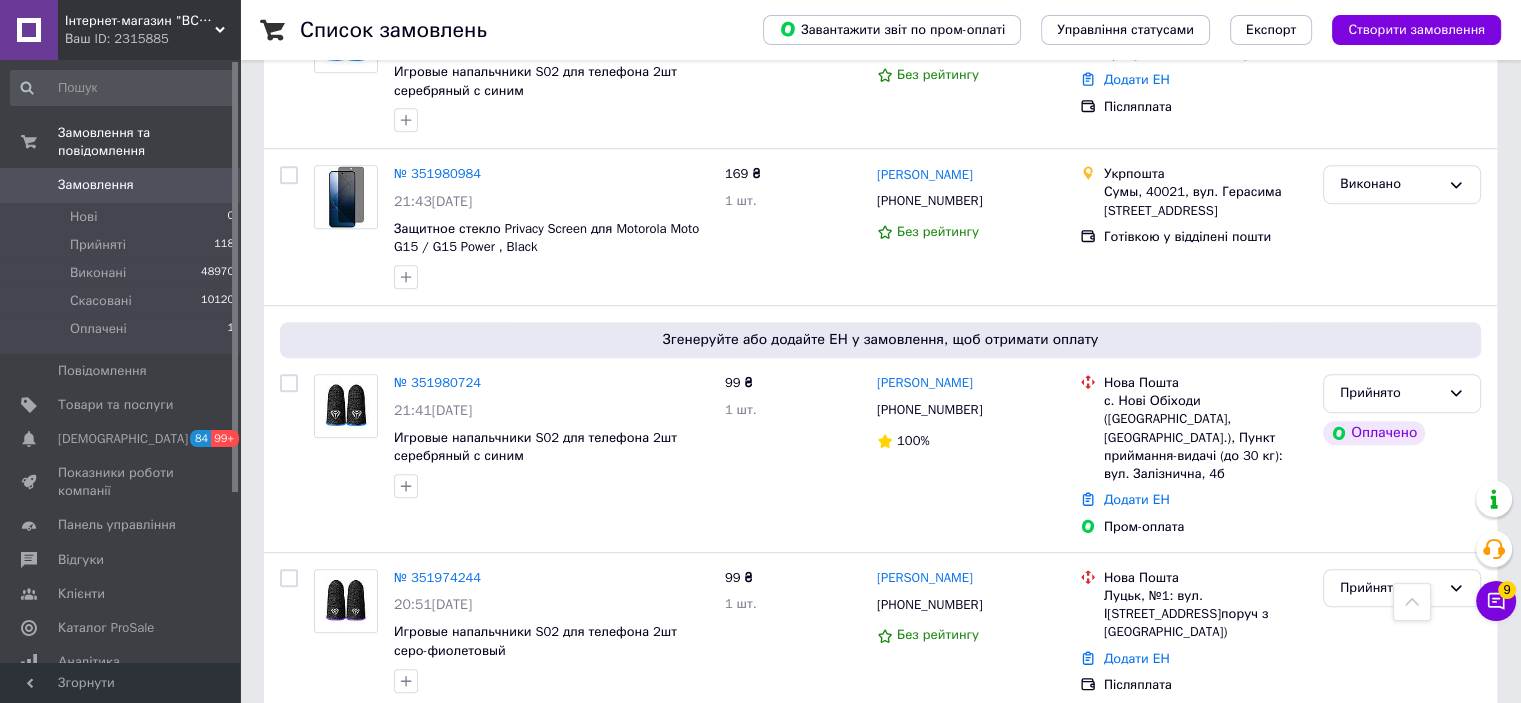 scroll, scrollTop: 1200, scrollLeft: 0, axis: vertical 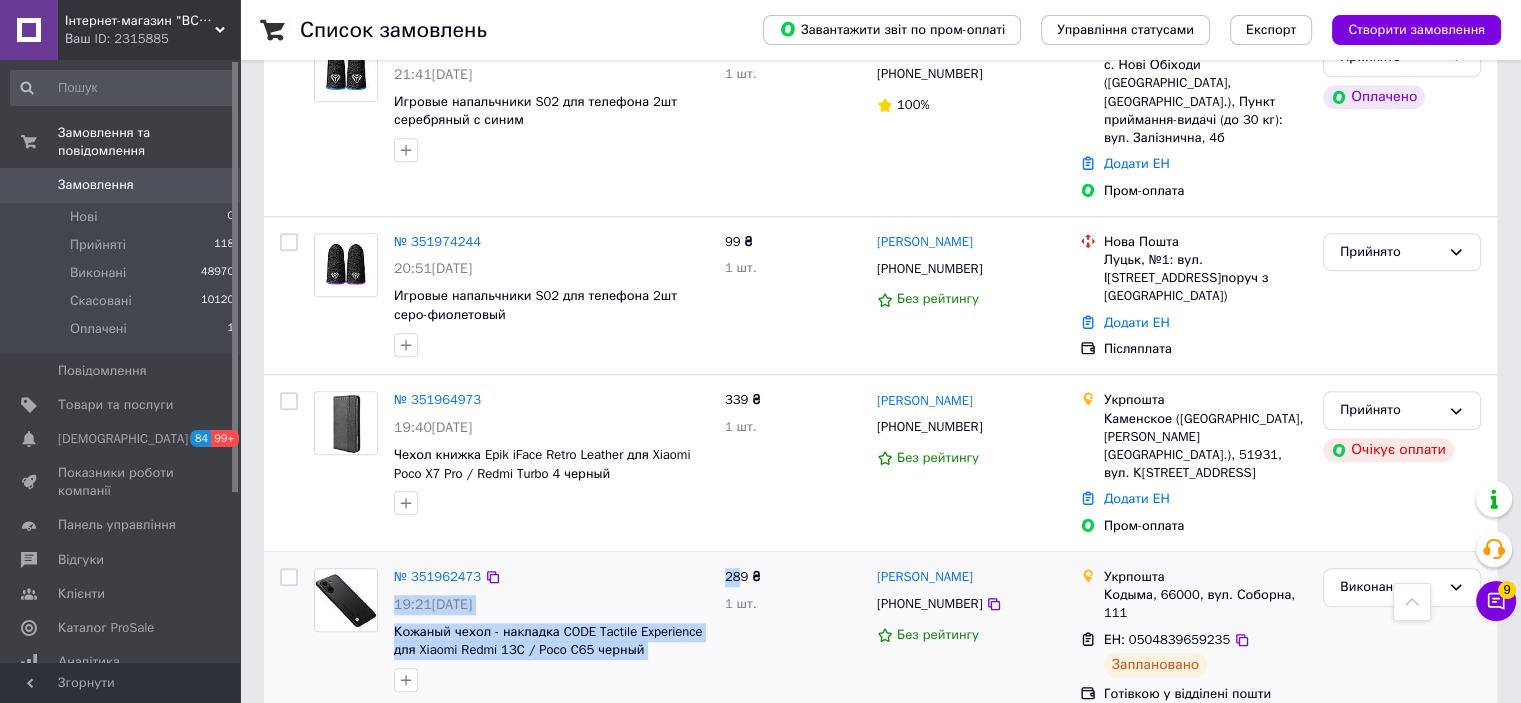 drag, startPoint x: 724, startPoint y: 531, endPoint x: 742, endPoint y: 537, distance: 18.973665 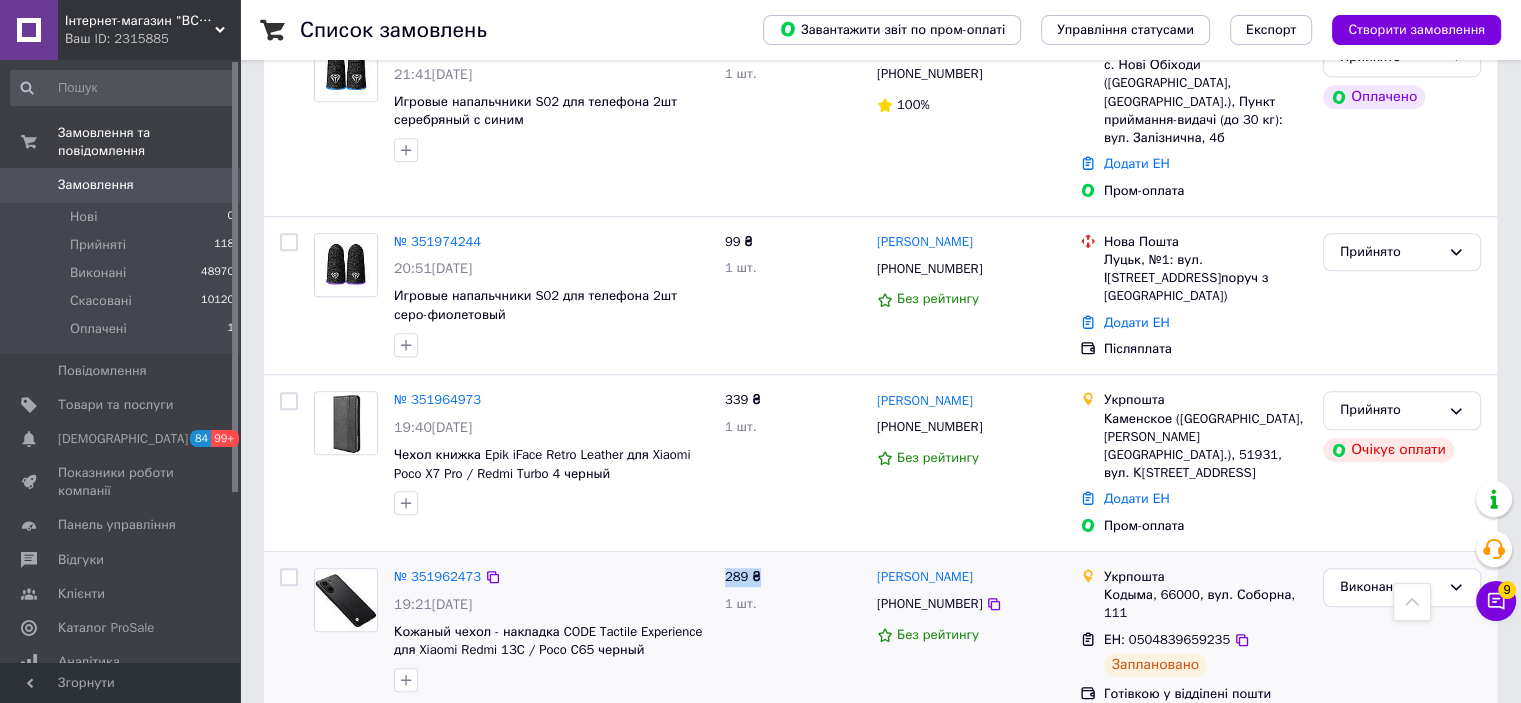 drag, startPoint x: 727, startPoint y: 530, endPoint x: 759, endPoint y: 529, distance: 32.01562 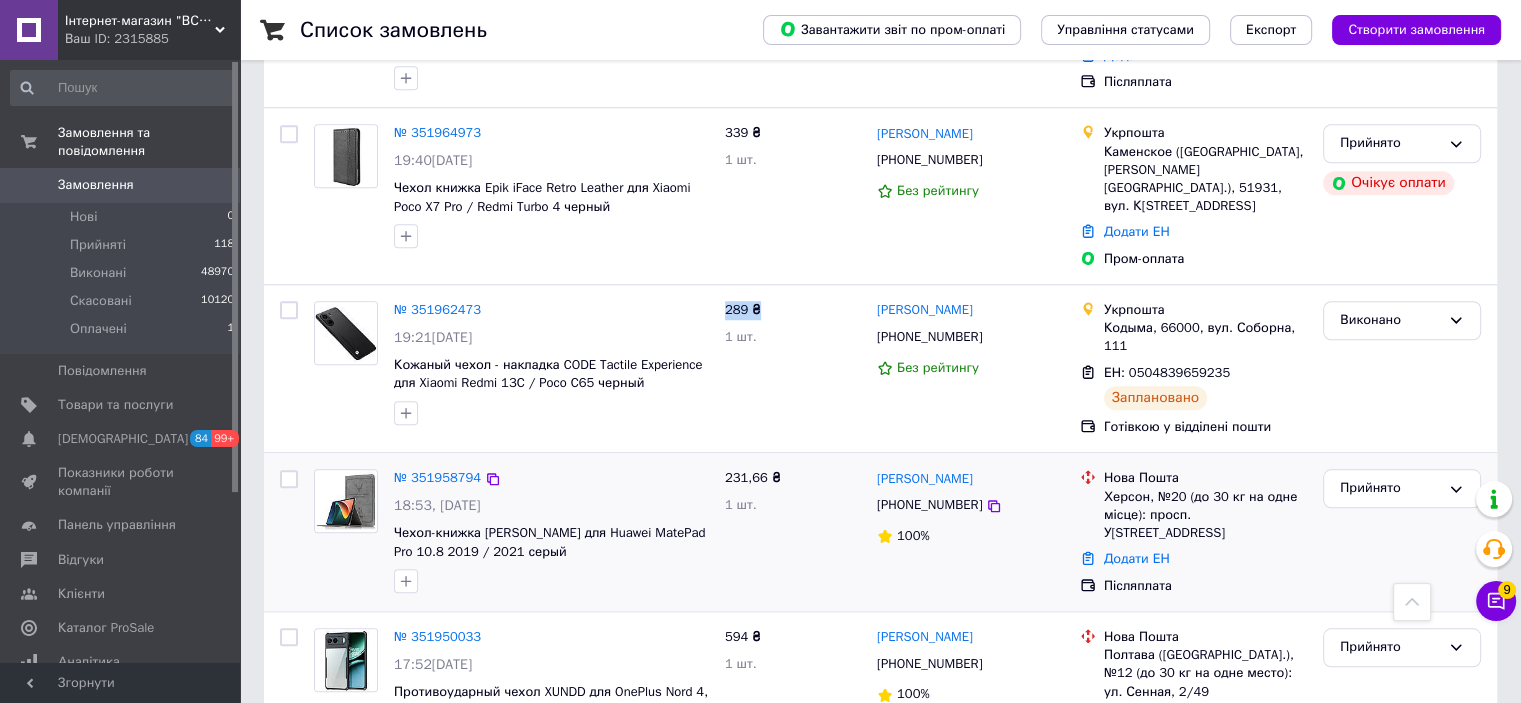 scroll, scrollTop: 1900, scrollLeft: 0, axis: vertical 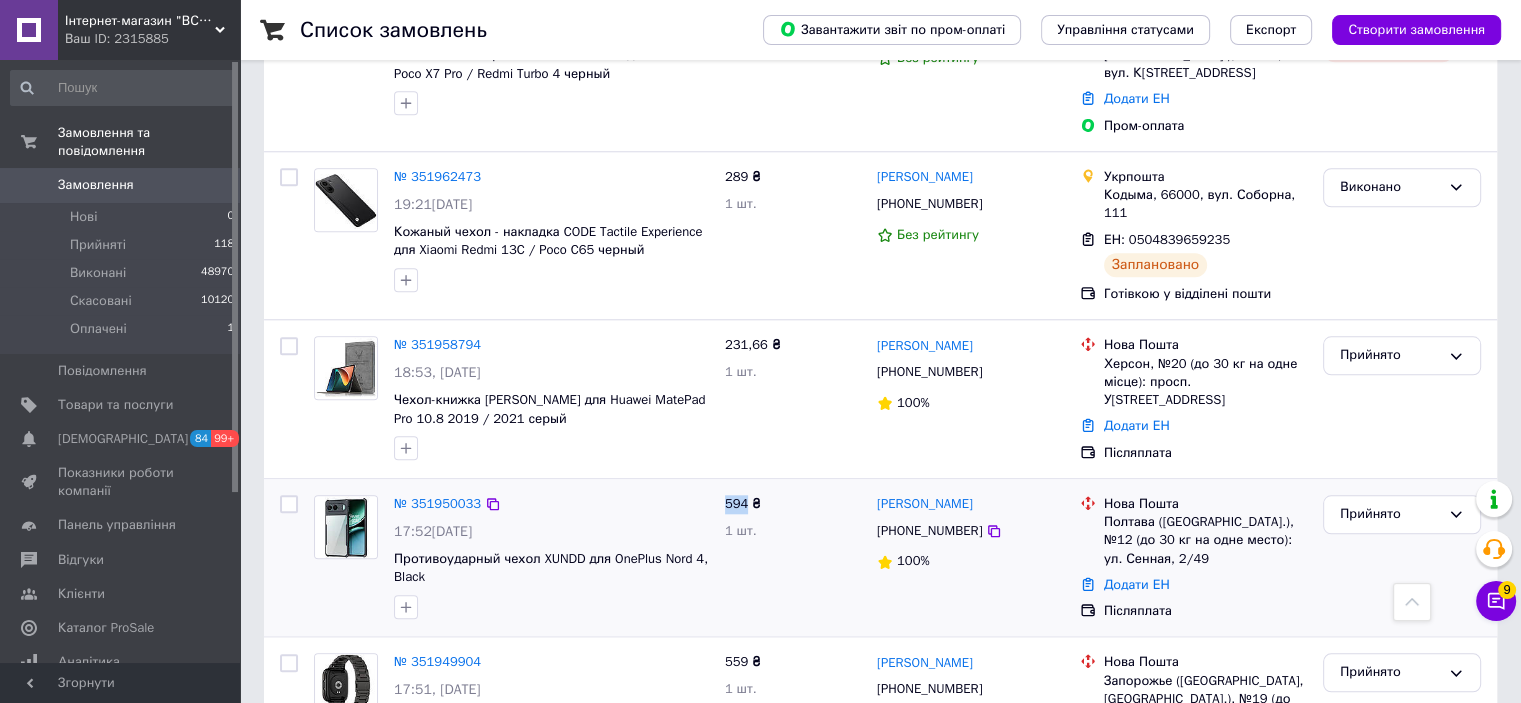drag, startPoint x: 727, startPoint y: 447, endPoint x: 748, endPoint y: 454, distance: 22.135944 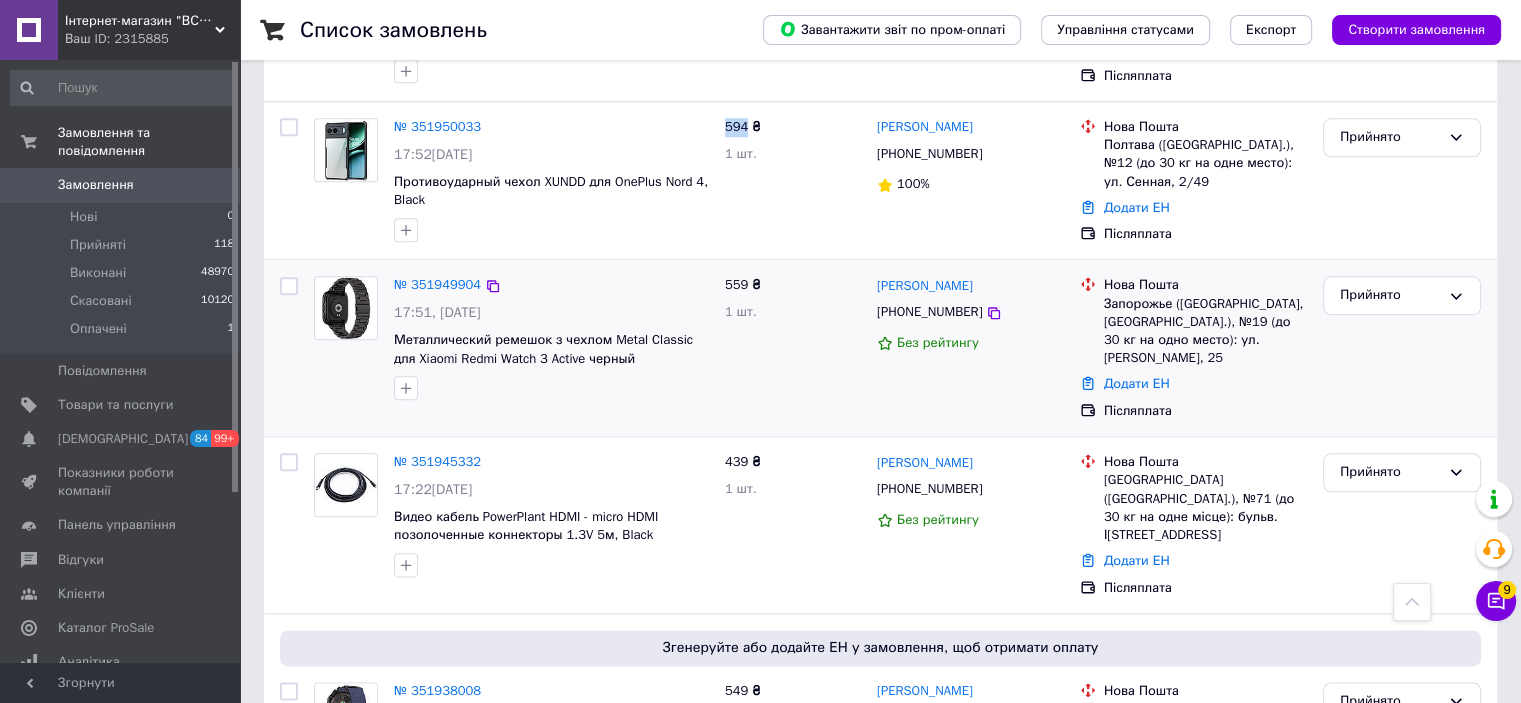 scroll, scrollTop: 2500, scrollLeft: 0, axis: vertical 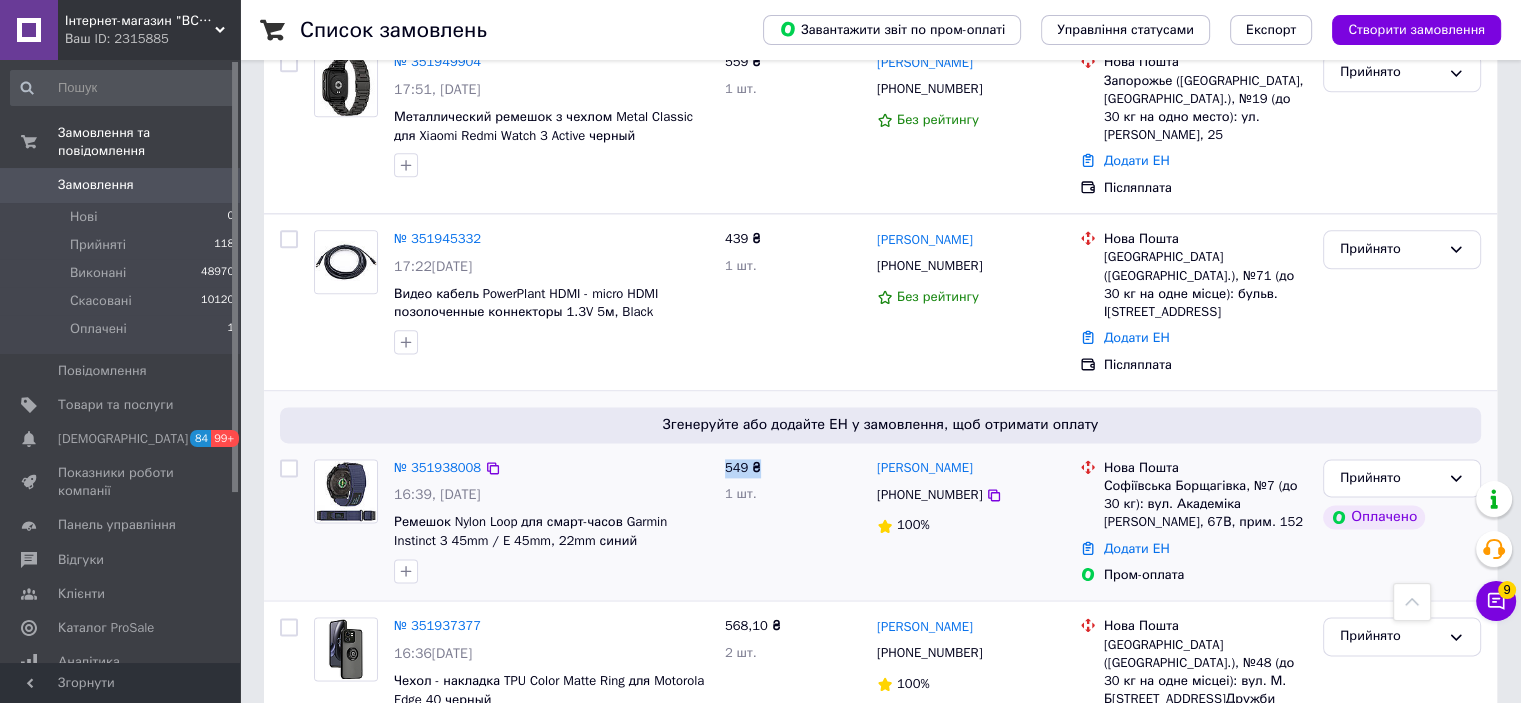 drag, startPoint x: 724, startPoint y: 371, endPoint x: 756, endPoint y: 379, distance: 32.984844 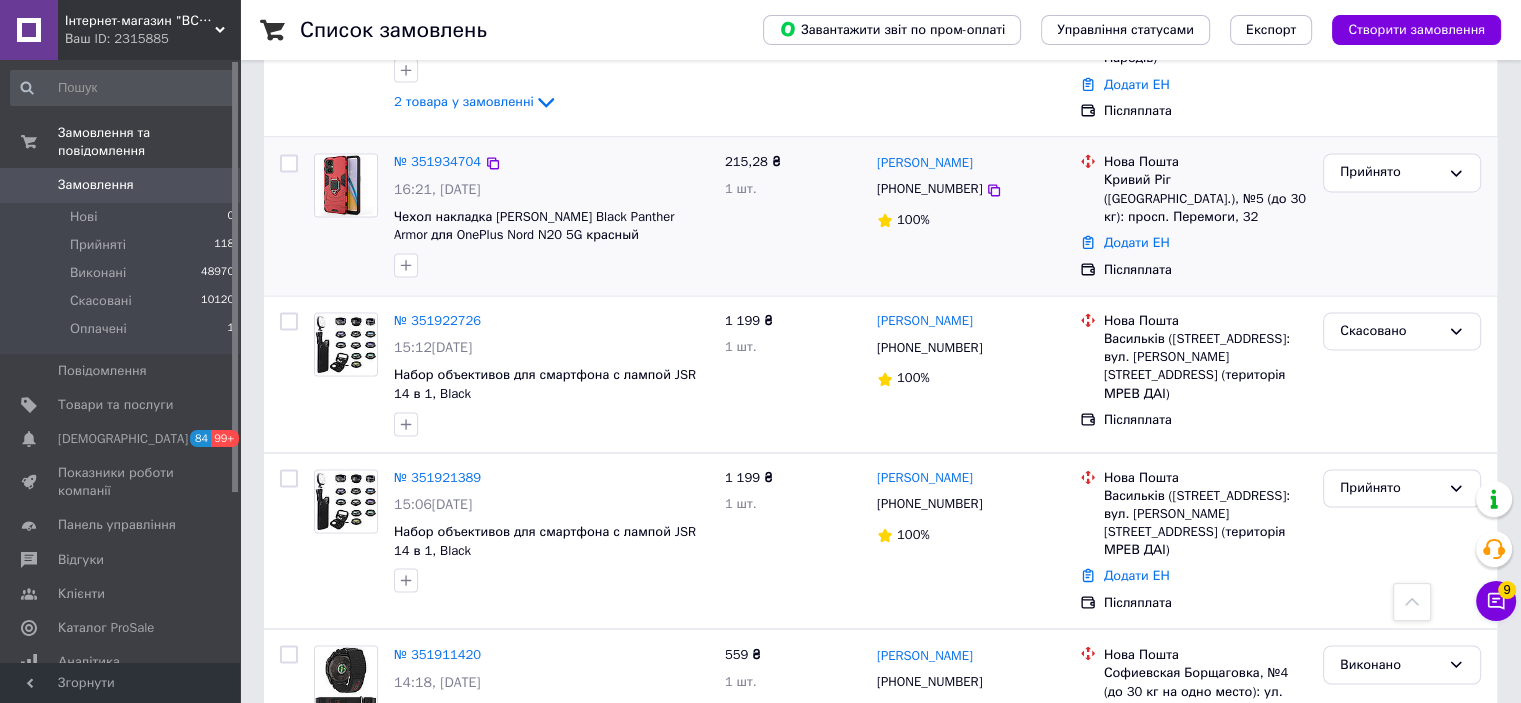 scroll, scrollTop: 3200, scrollLeft: 0, axis: vertical 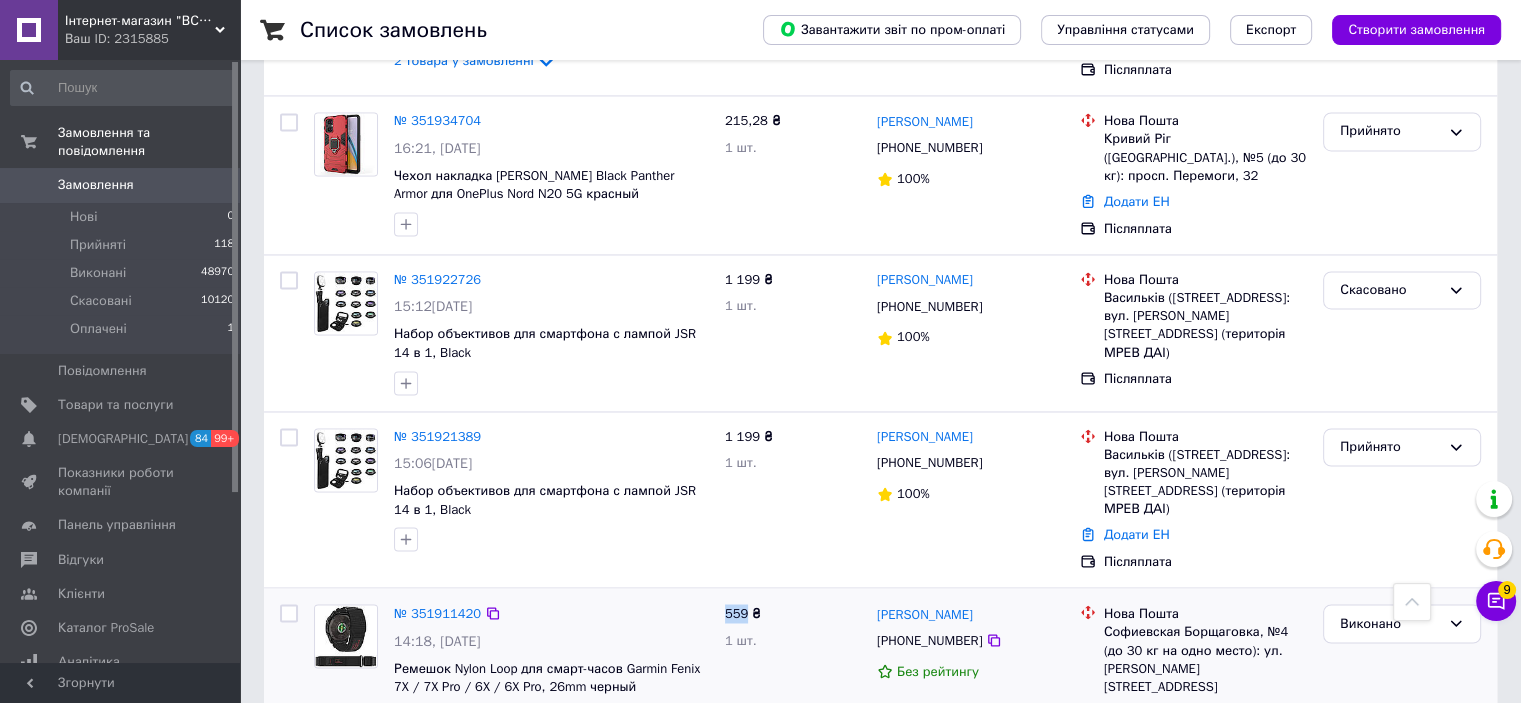 drag, startPoint x: 717, startPoint y: 493, endPoint x: 744, endPoint y: 495, distance: 27.073973 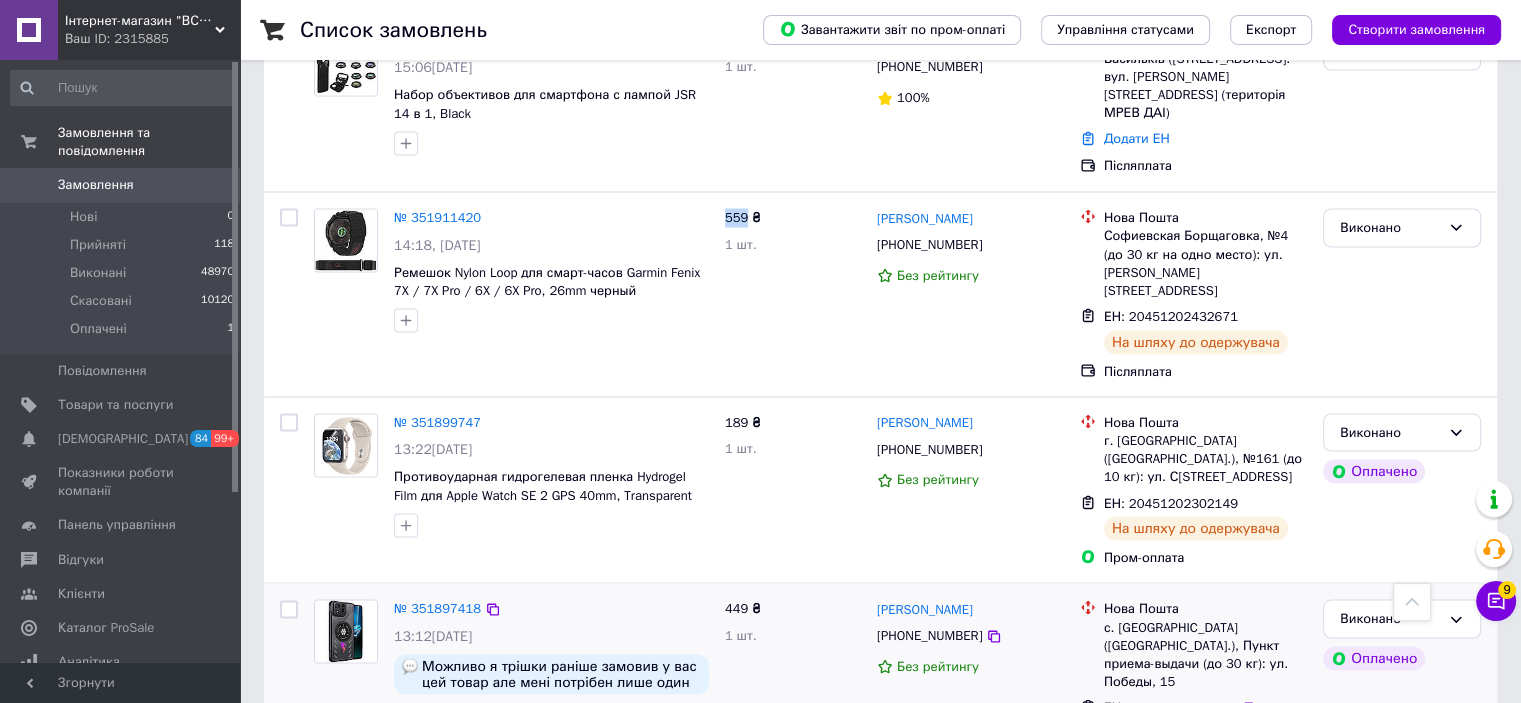 scroll, scrollTop: 3600, scrollLeft: 0, axis: vertical 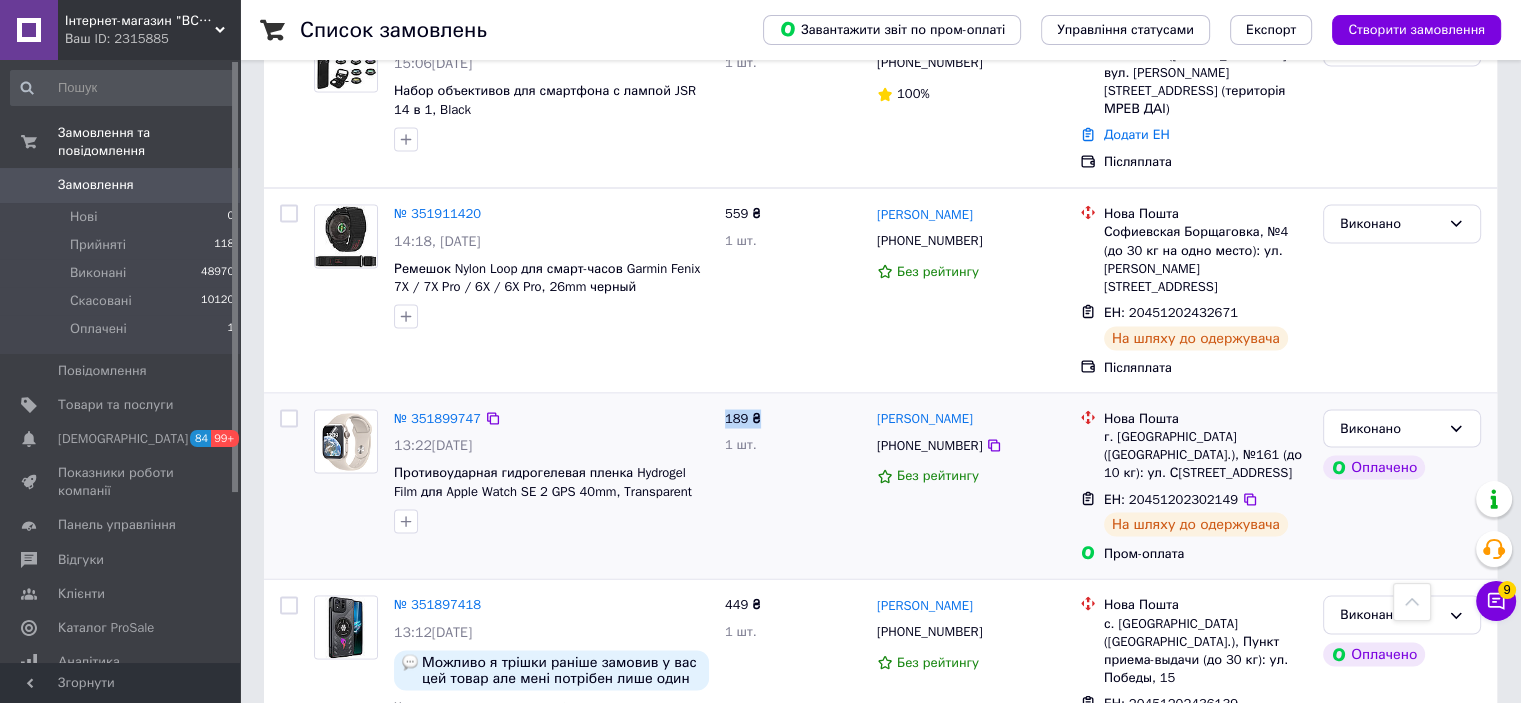 drag, startPoint x: 747, startPoint y: 282, endPoint x: 764, endPoint y: 285, distance: 17.262676 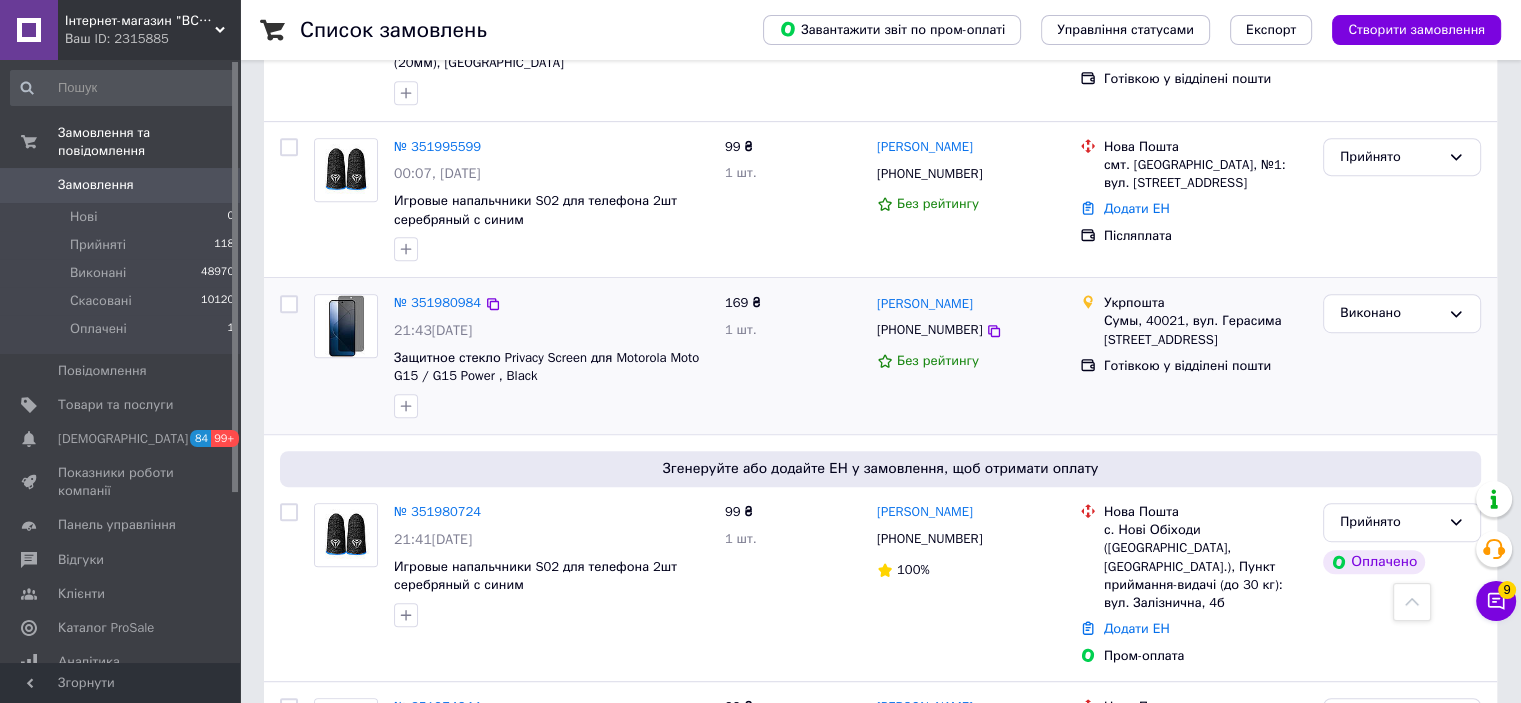 scroll, scrollTop: 1000, scrollLeft: 0, axis: vertical 